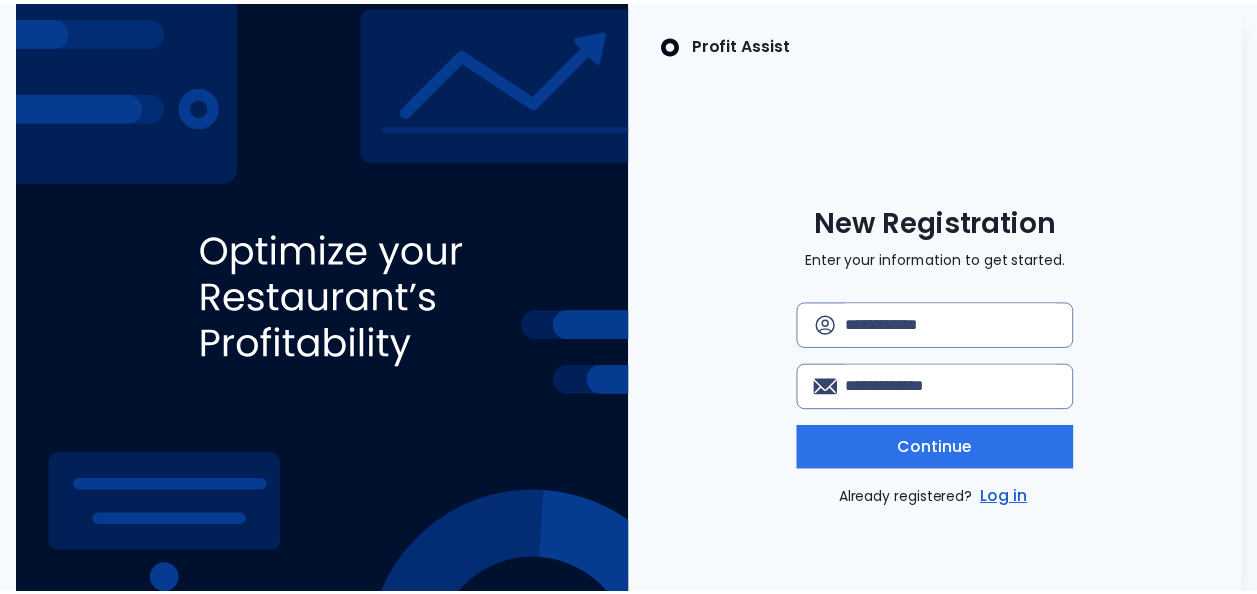 scroll, scrollTop: 0, scrollLeft: 0, axis: both 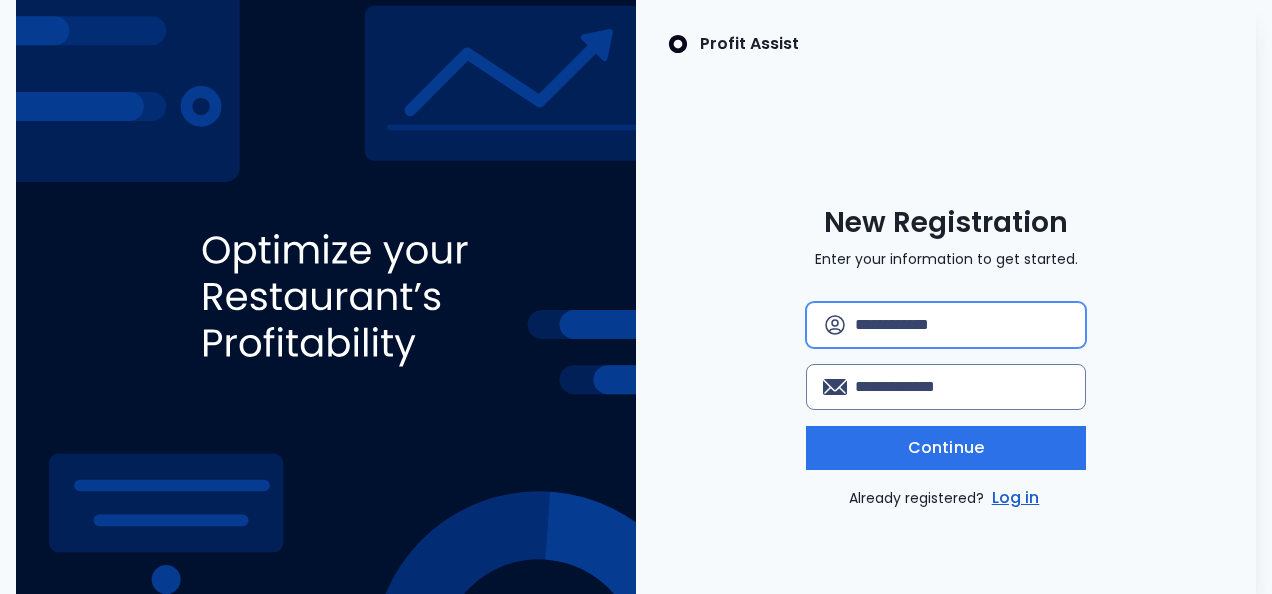 click at bounding box center [962, 325] 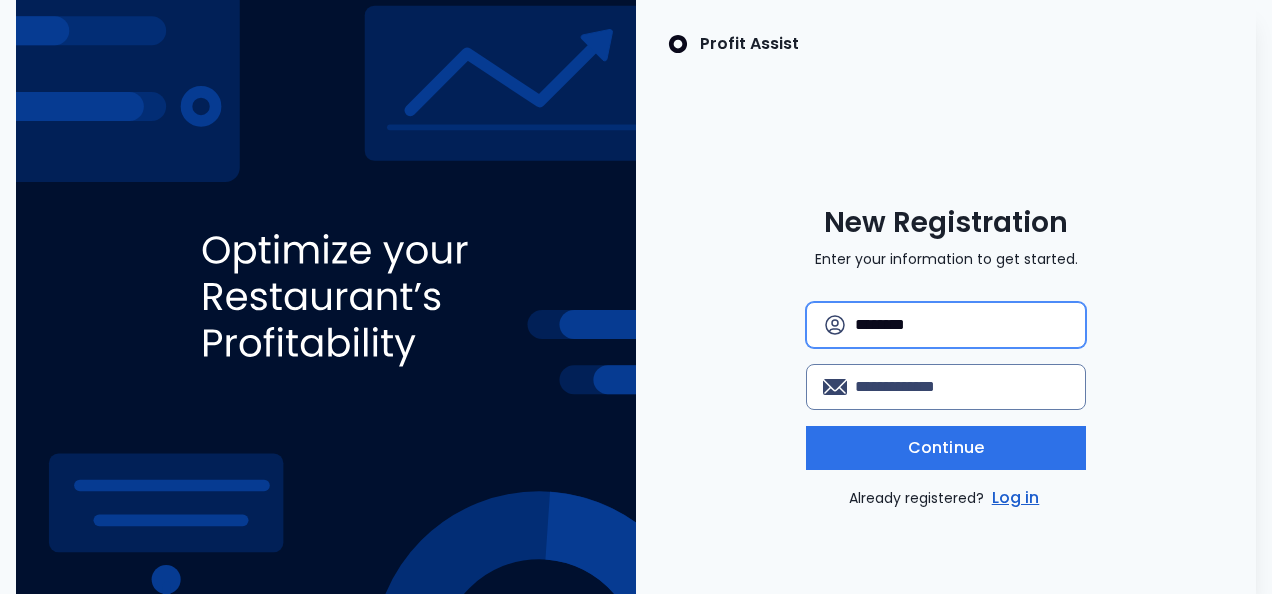 type on "********" 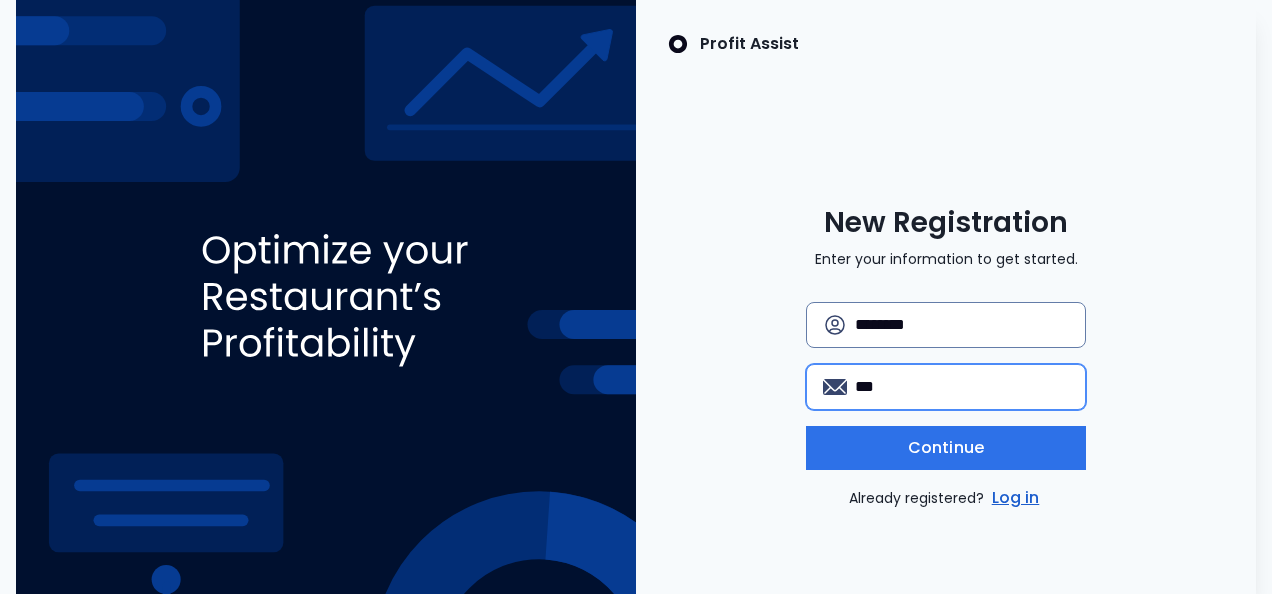 type on "**********" 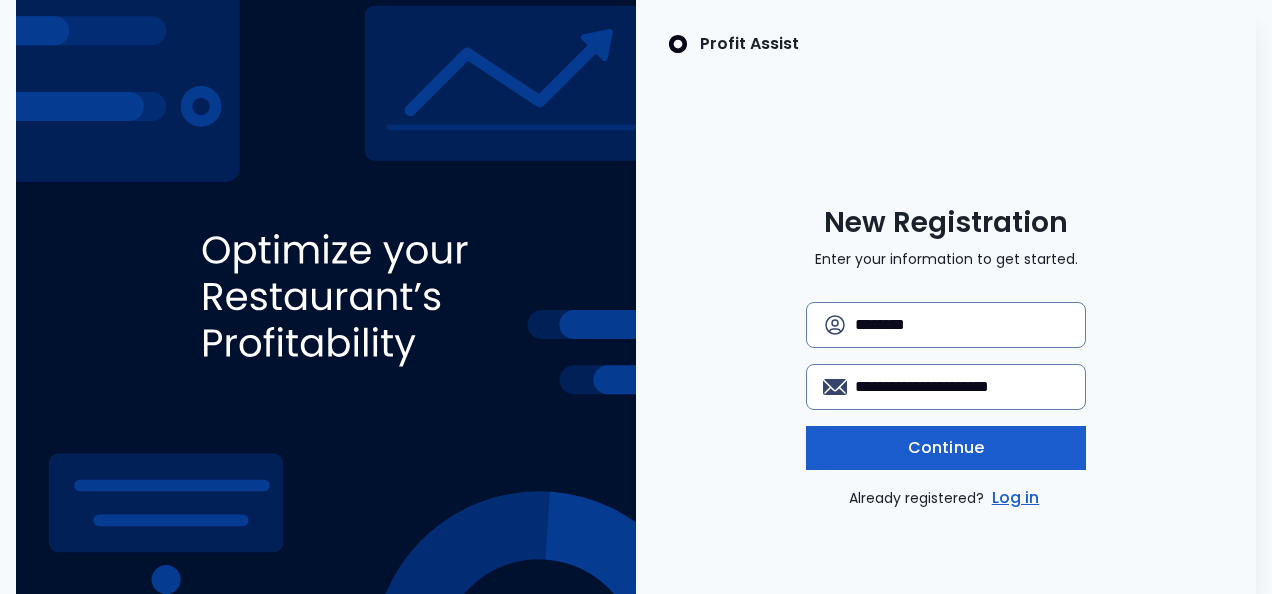 click on "Continue" at bounding box center (946, 448) 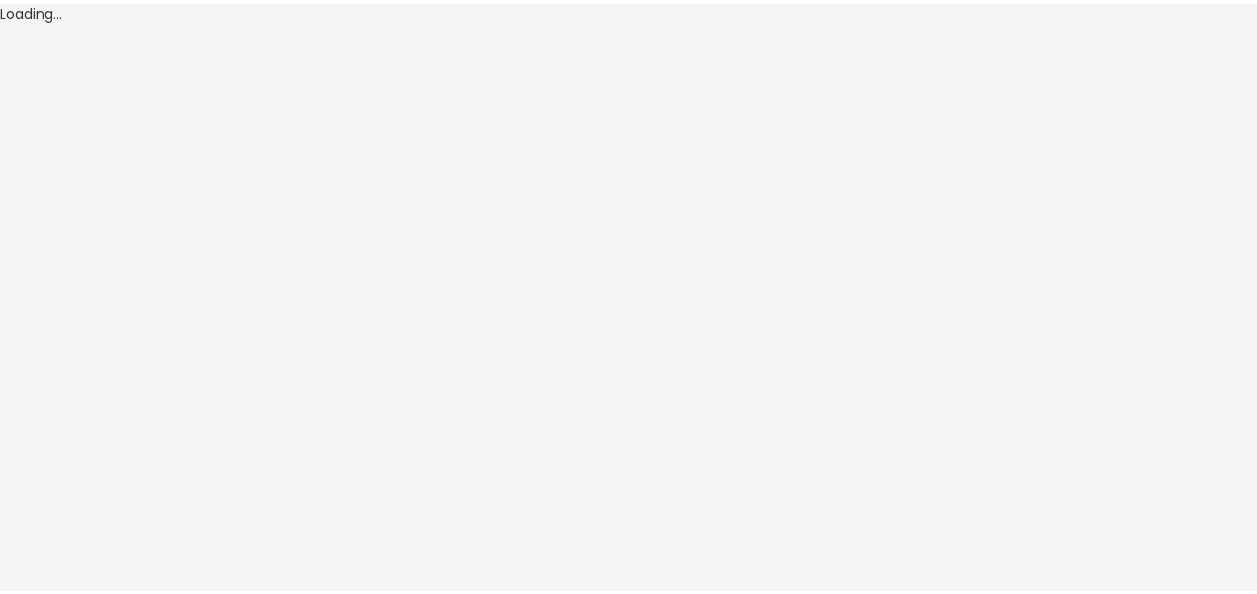 scroll, scrollTop: 0, scrollLeft: 0, axis: both 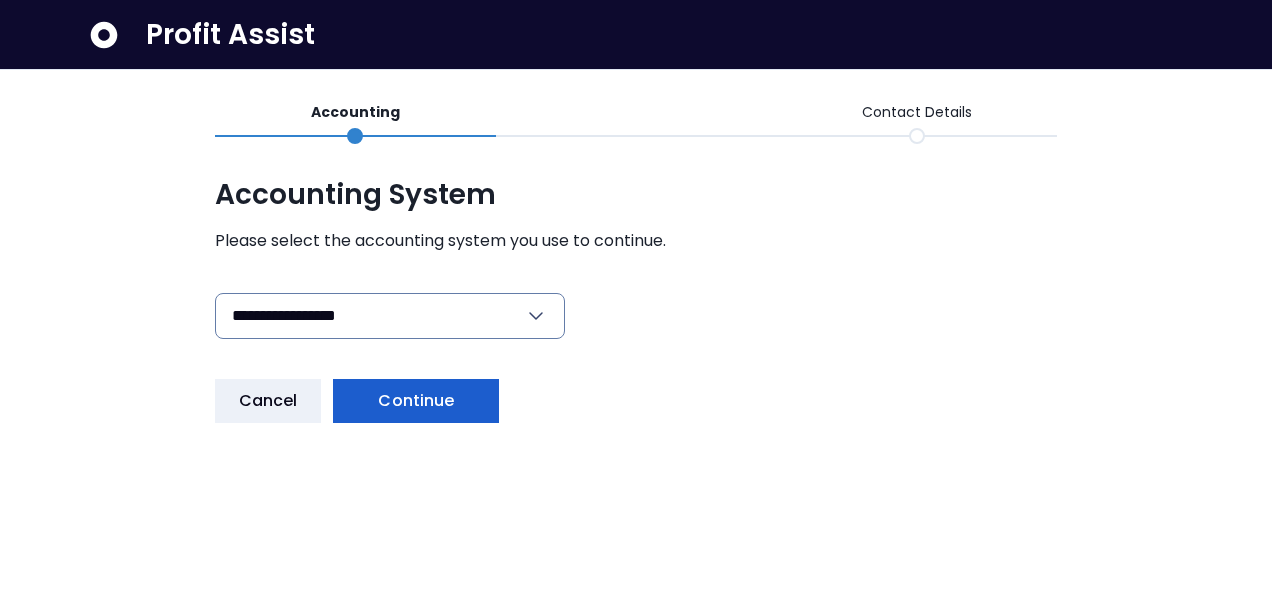 click on "Continue" at bounding box center (416, 401) 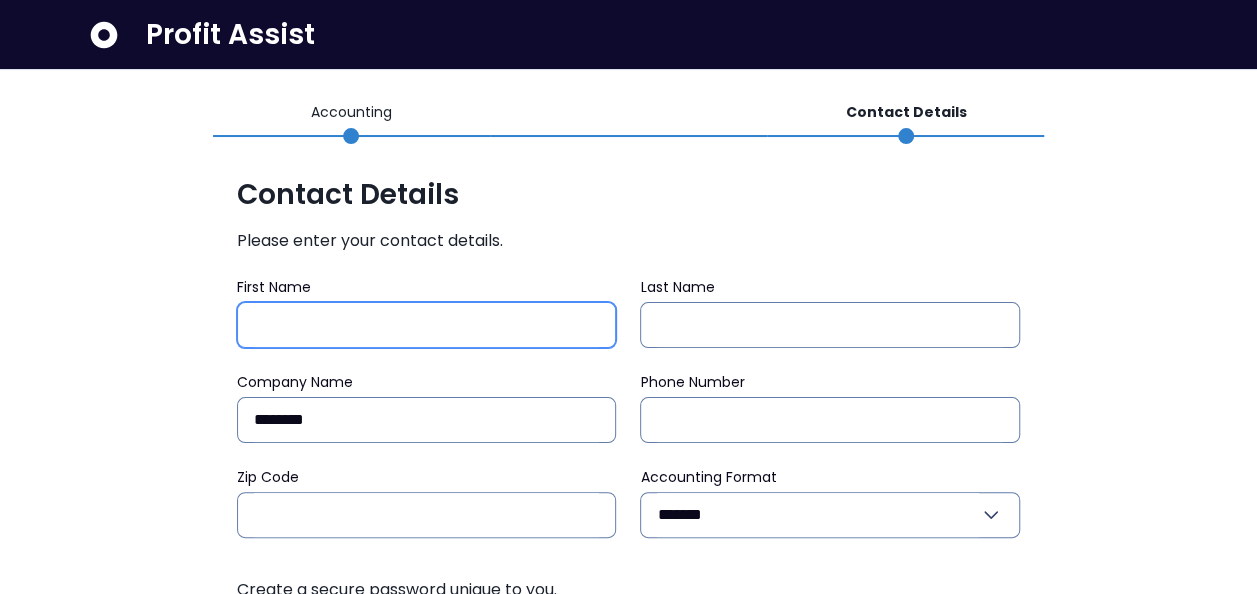 click on "First Name" at bounding box center (427, 325) 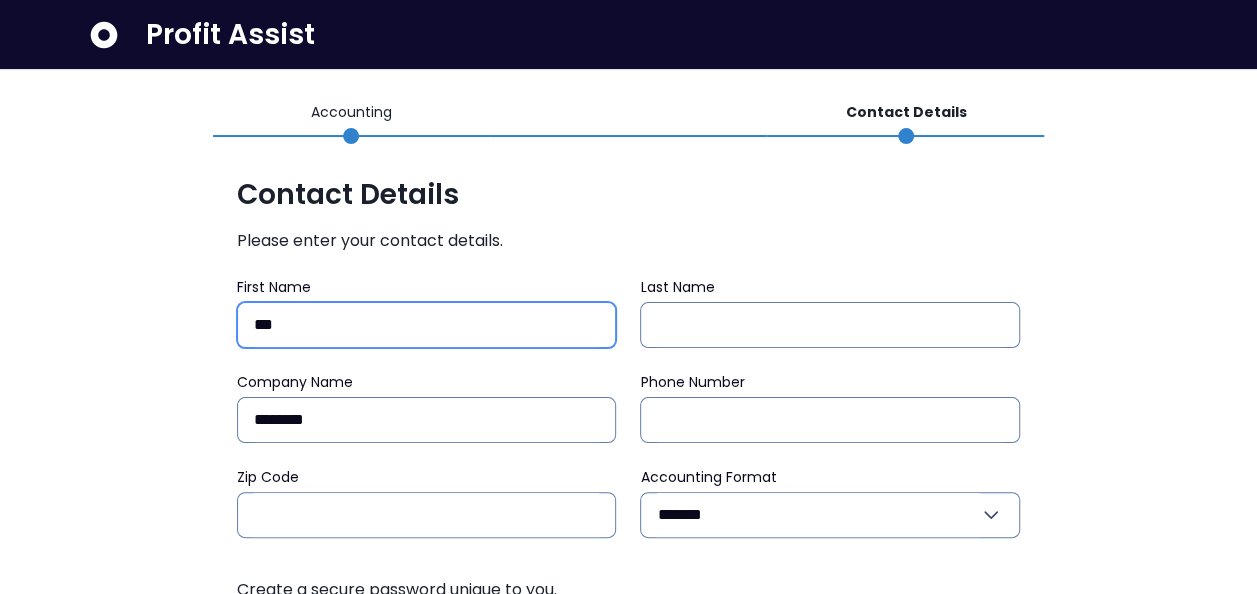 type on "***" 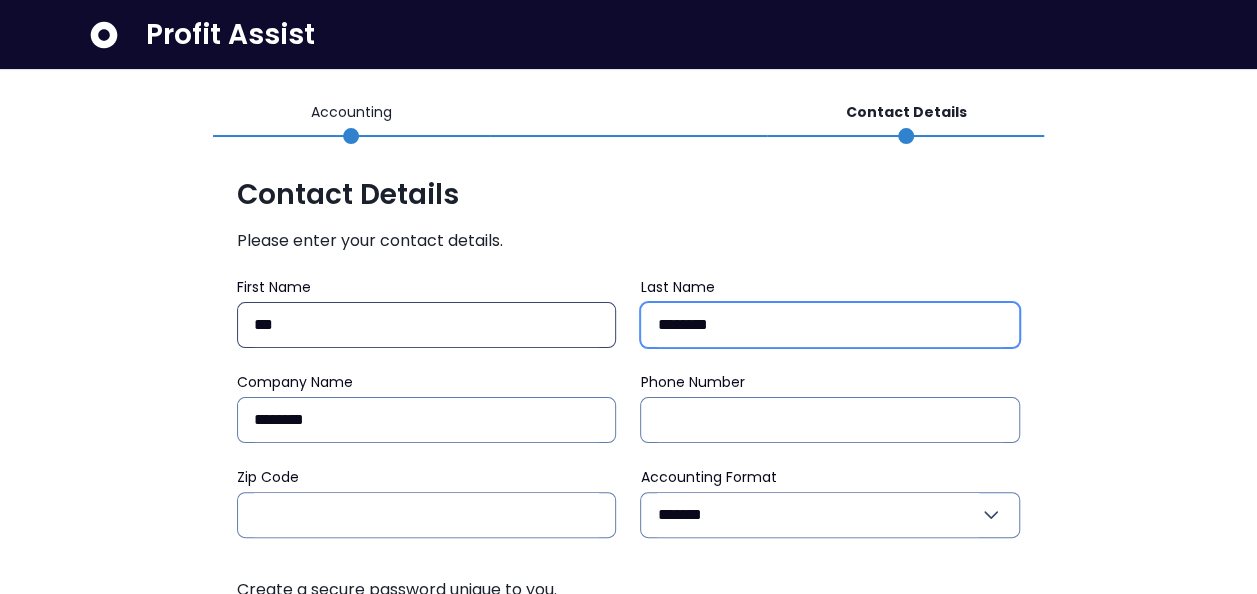 type on "********" 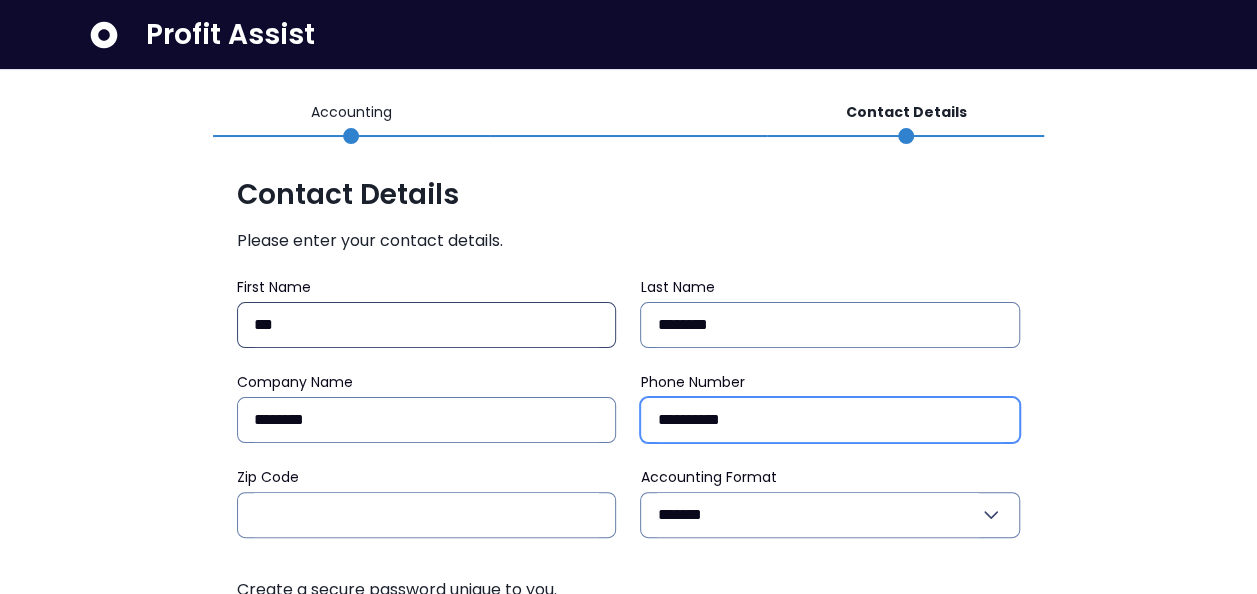 type on "**********" 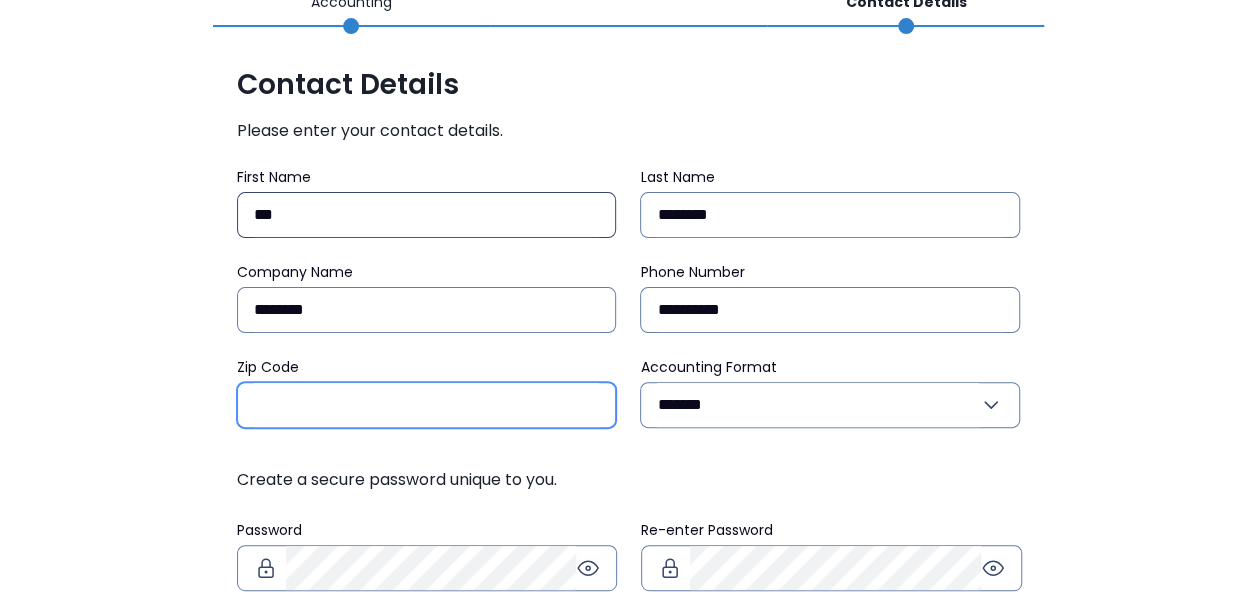 scroll, scrollTop: 111, scrollLeft: 0, axis: vertical 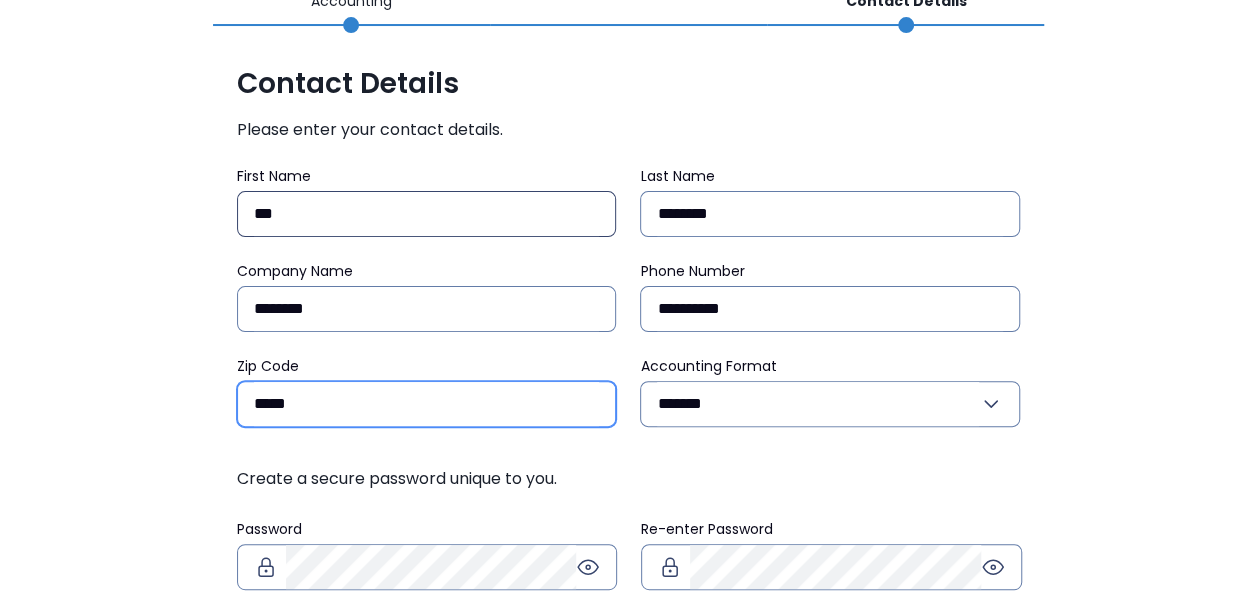type on "*****" 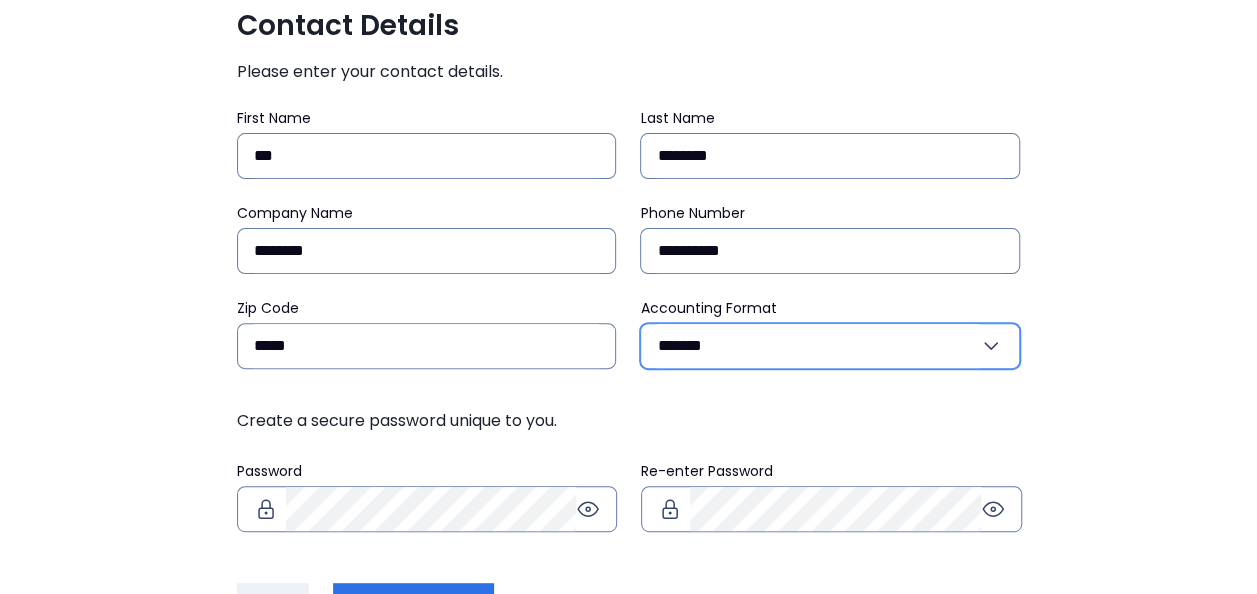 scroll, scrollTop: 232, scrollLeft: 0, axis: vertical 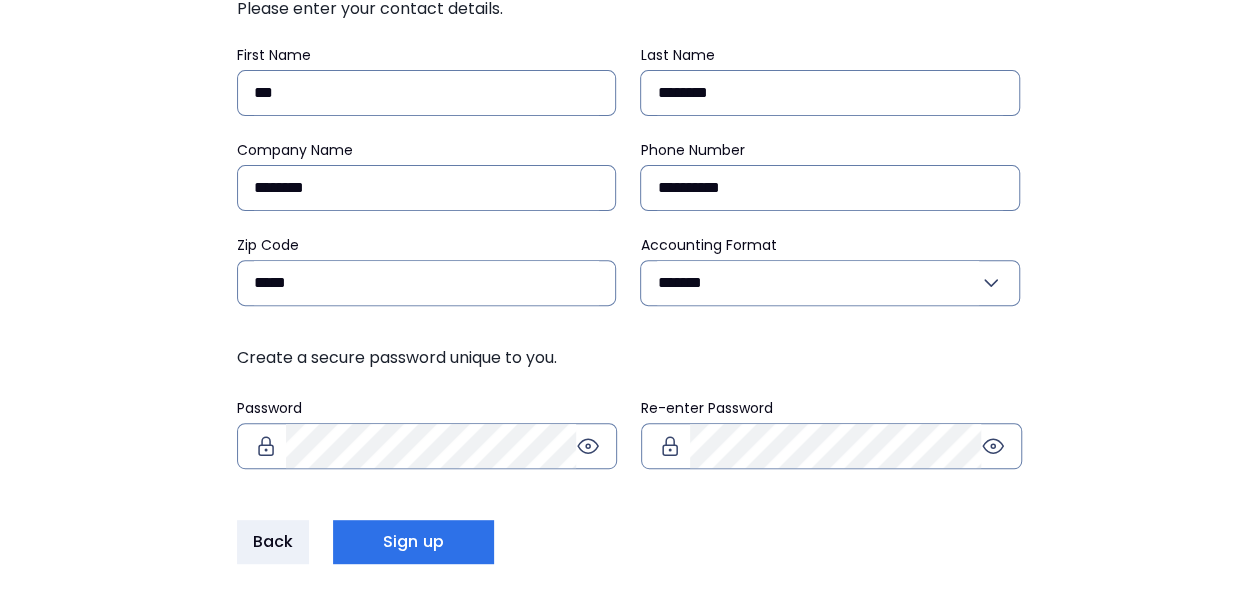 click at bounding box center [427, 446] 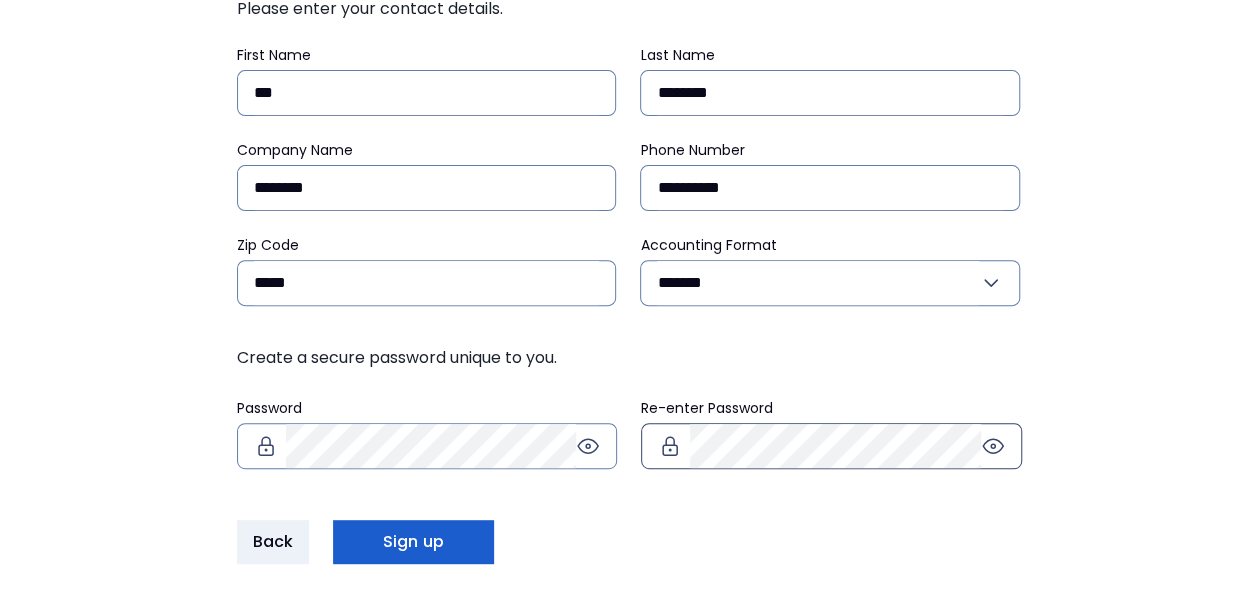 click on "Sign up" at bounding box center [413, 542] 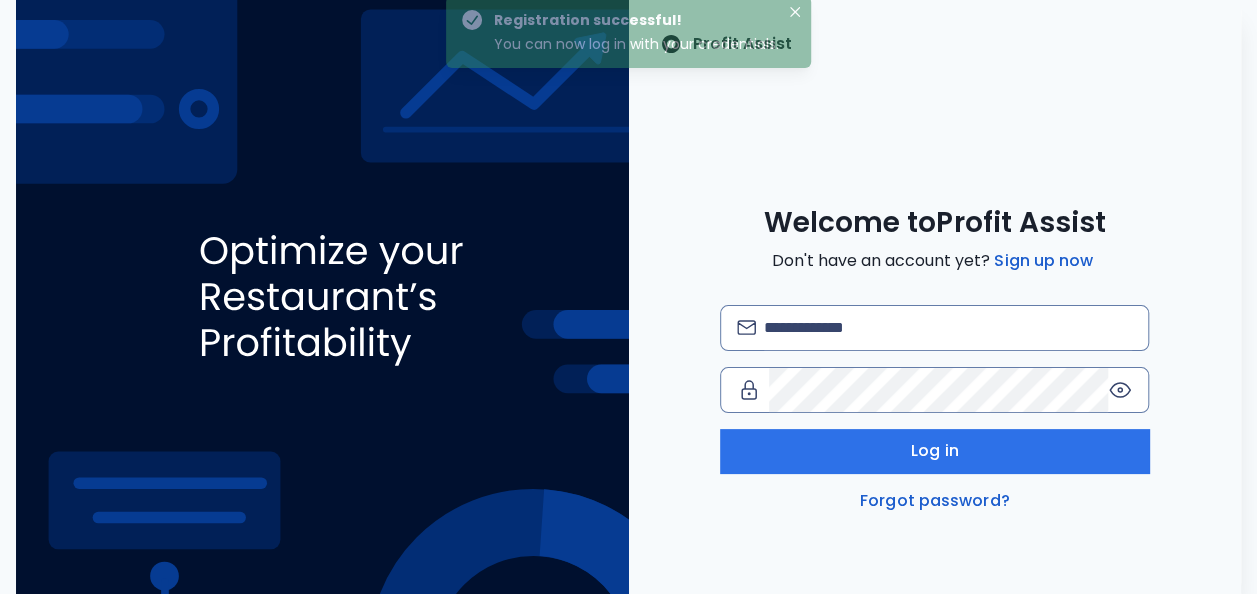 scroll, scrollTop: 0, scrollLeft: 0, axis: both 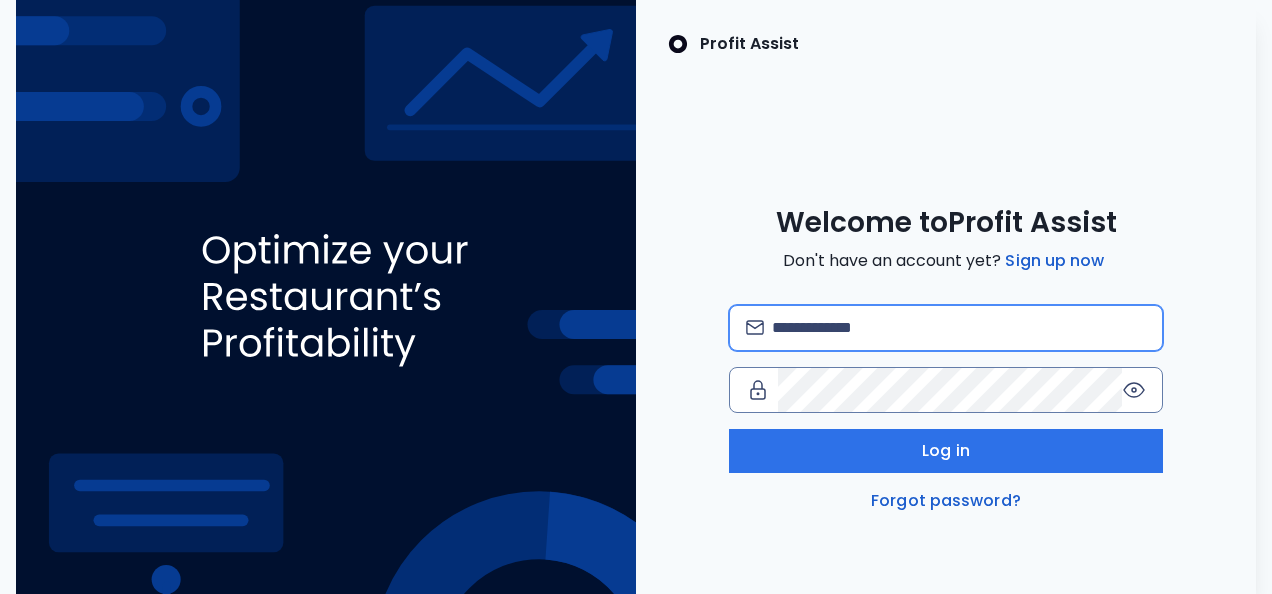 click at bounding box center (959, 328) 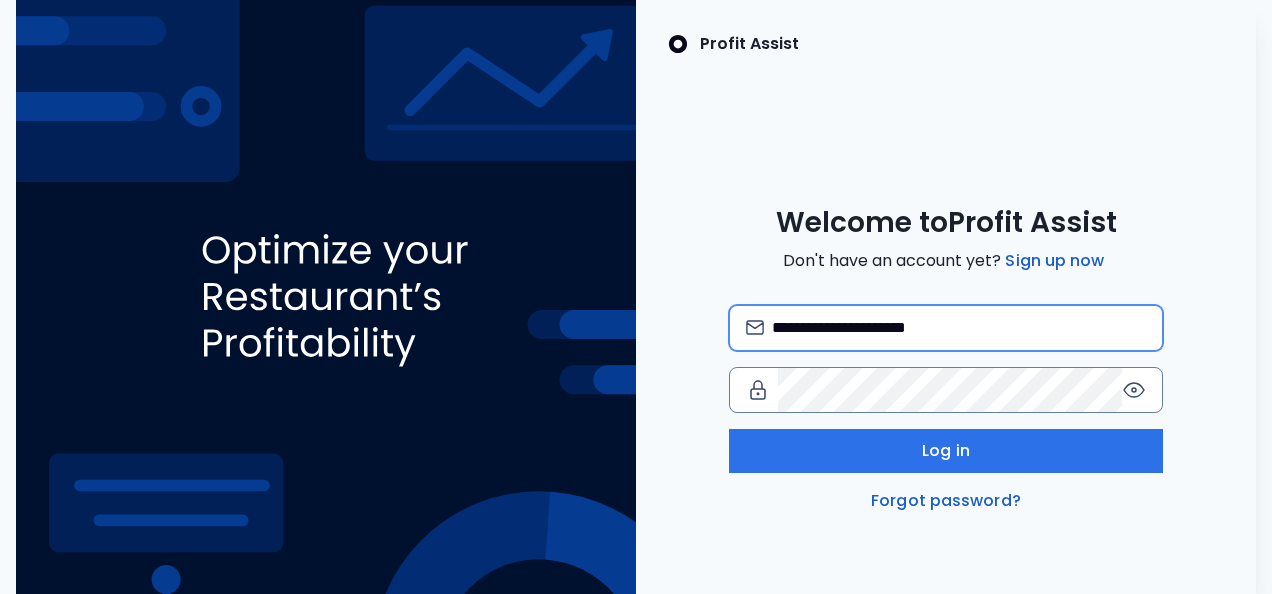 type on "**********" 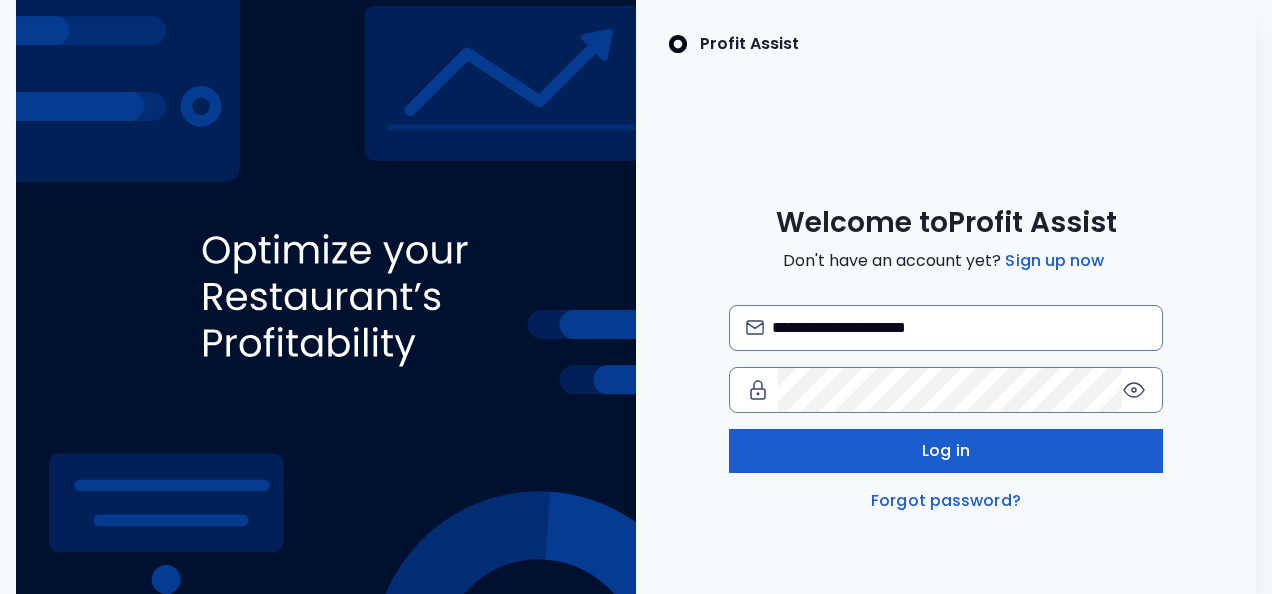 click on "Log in" at bounding box center (946, 451) 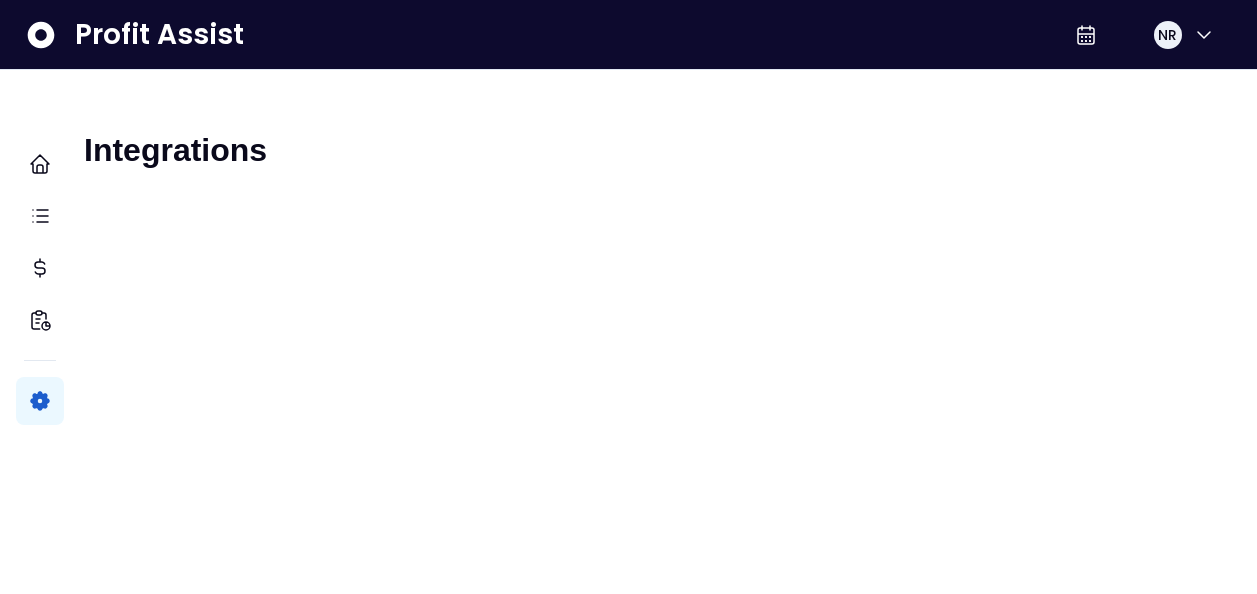 scroll, scrollTop: 0, scrollLeft: 0, axis: both 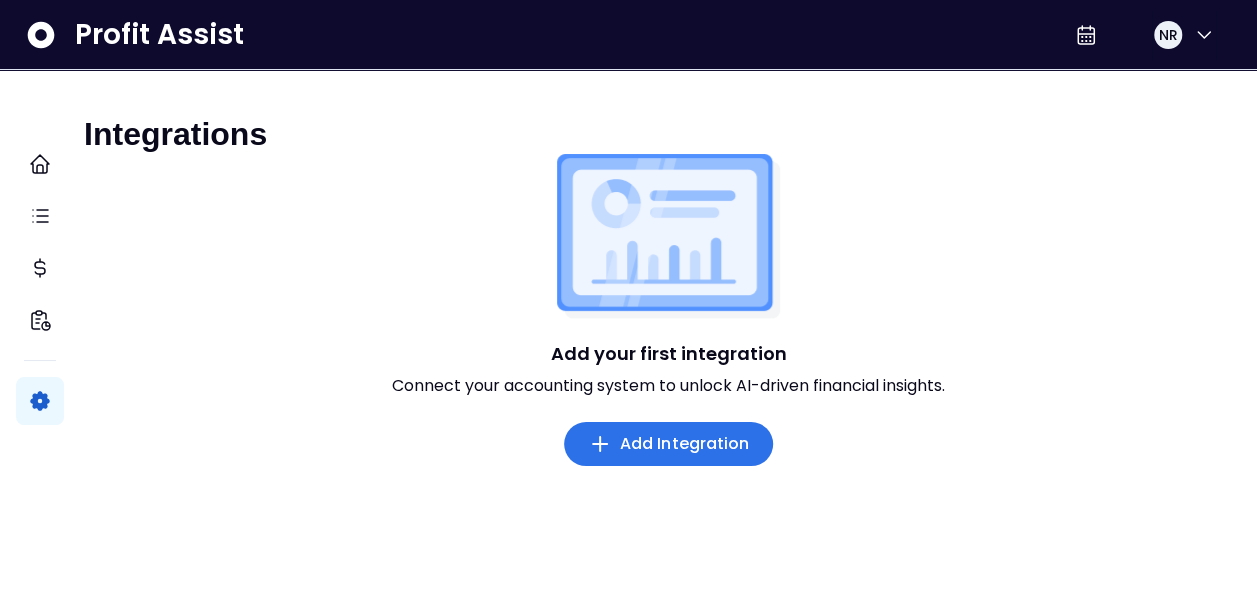 click on "Add Integration" at bounding box center [685, 444] 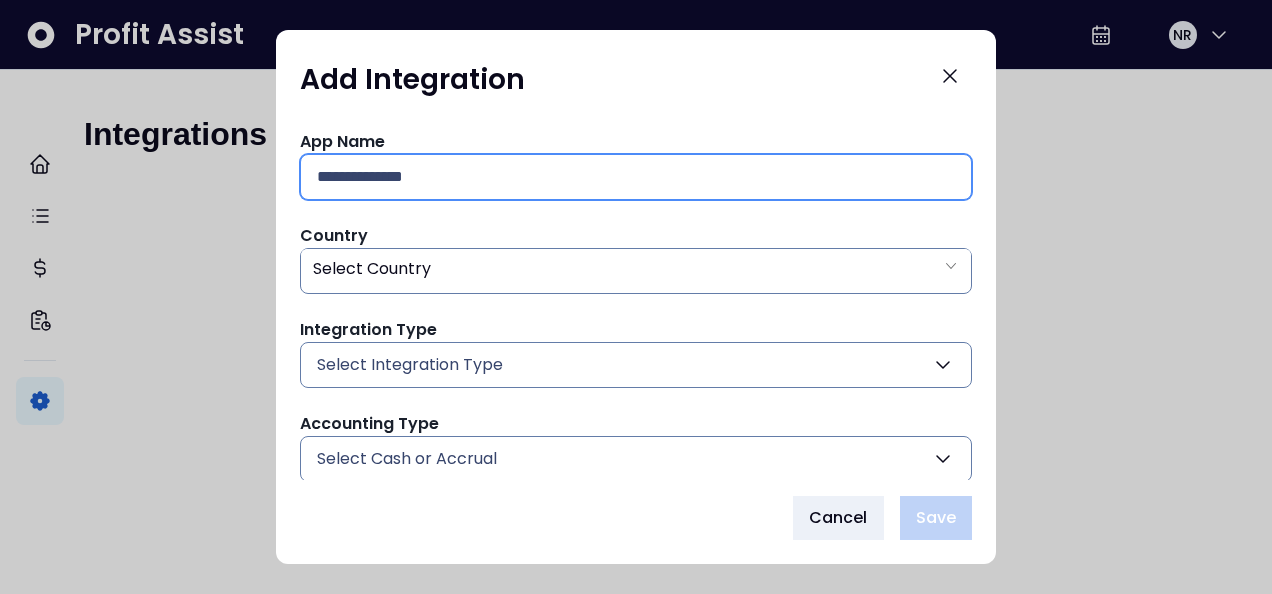click at bounding box center [636, 177] 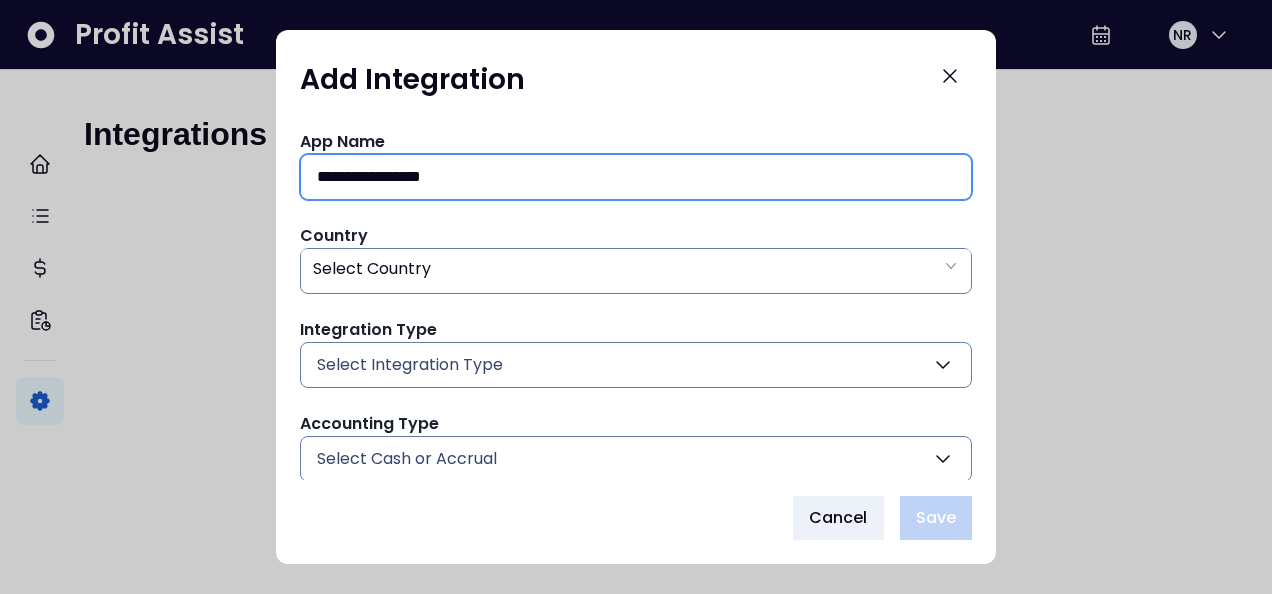type on "**********" 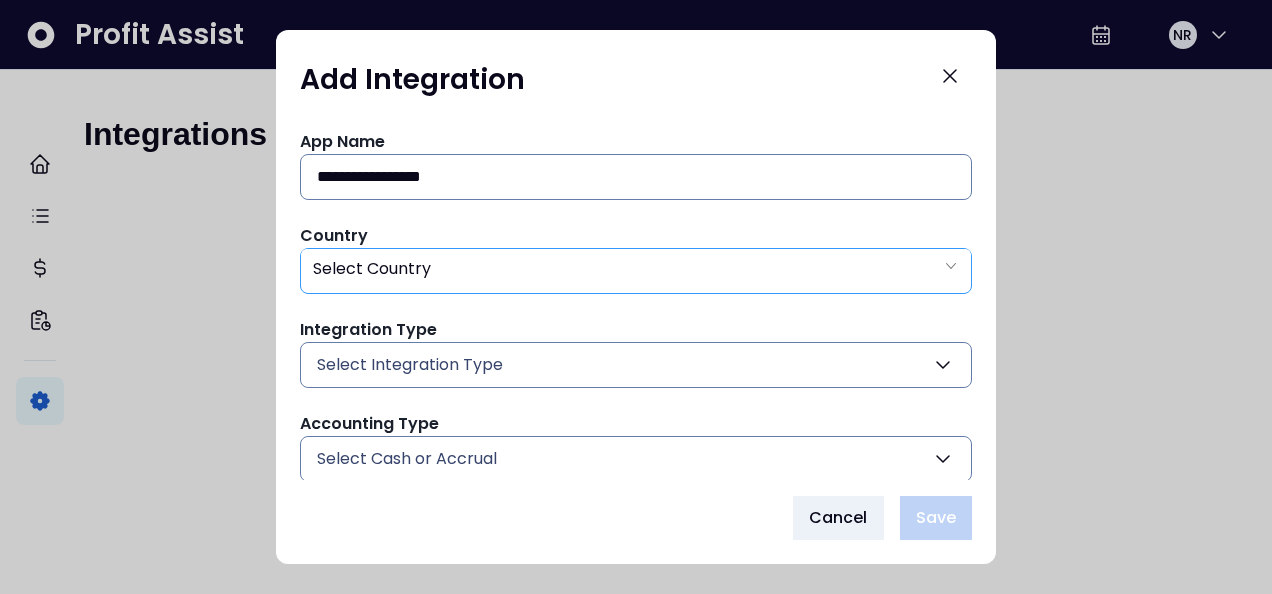 click on "Select Country" at bounding box center (636, 269) 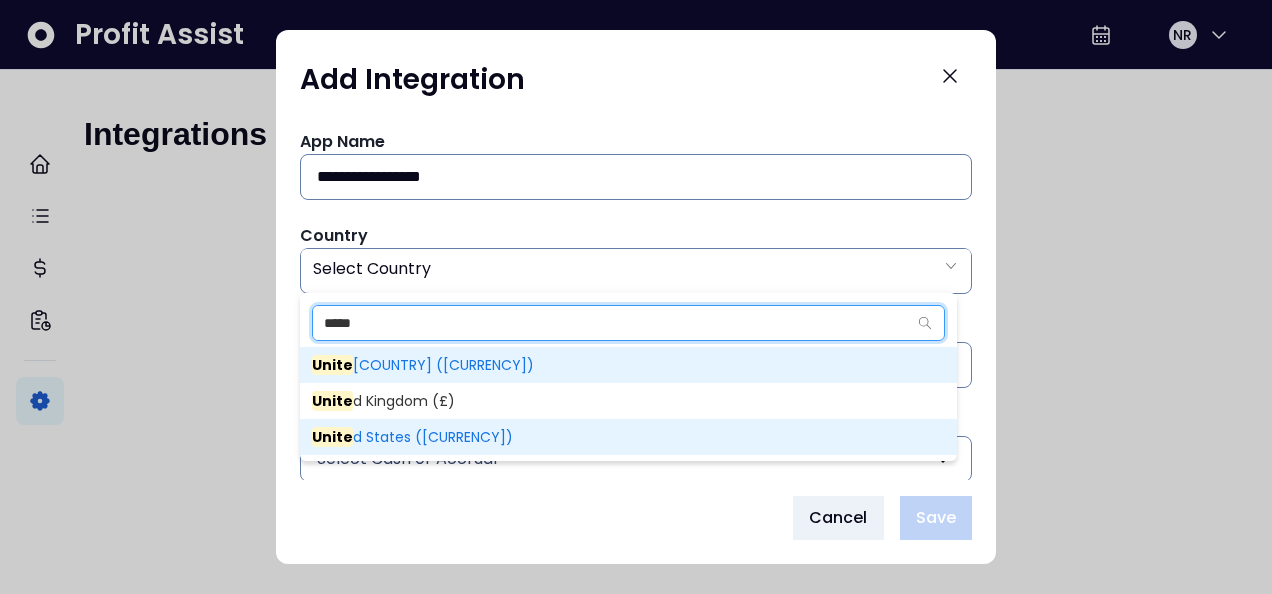 type on "*****" 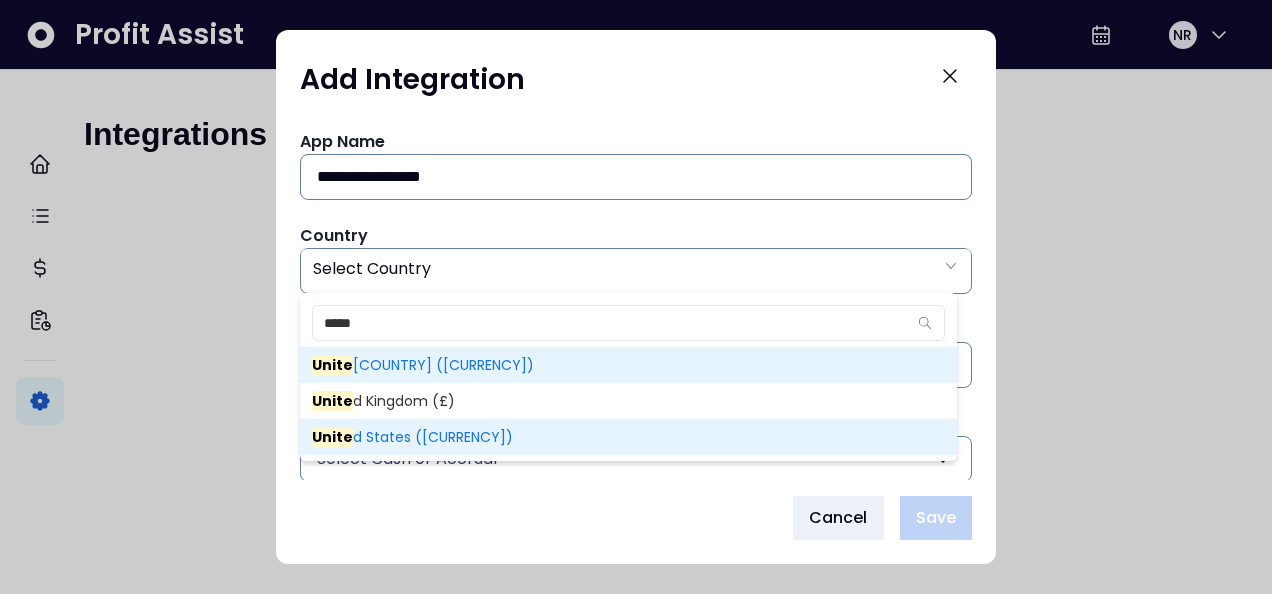 click on "Unite d States ($)" at bounding box center (412, 437) 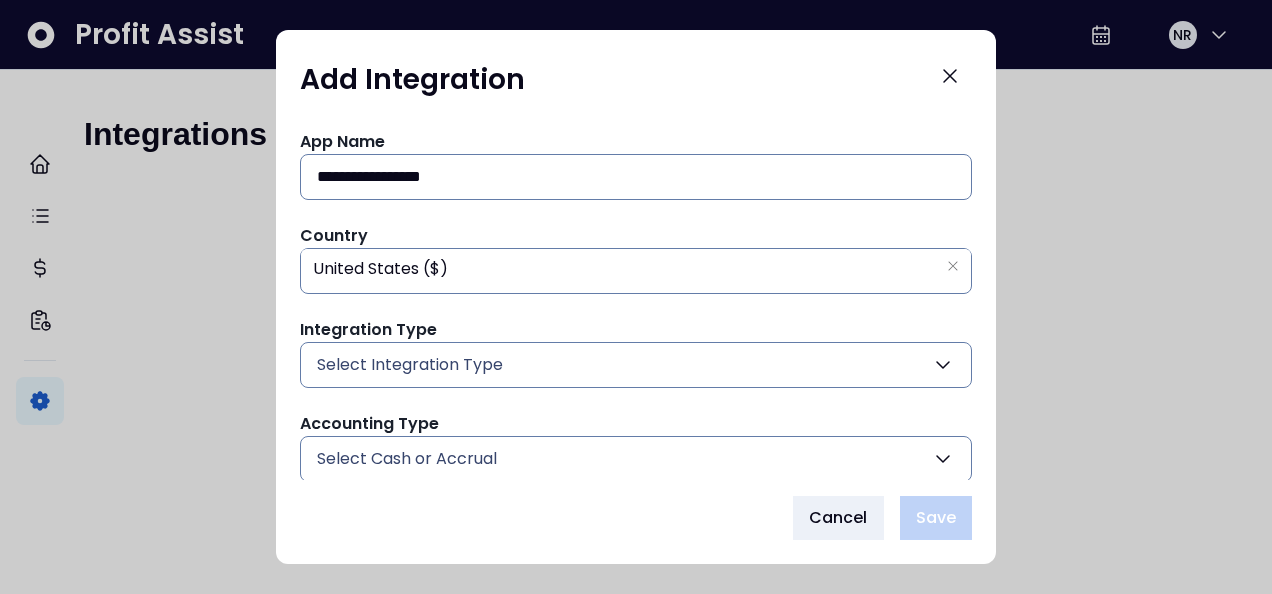 click on "Select Integration Type" at bounding box center (636, 365) 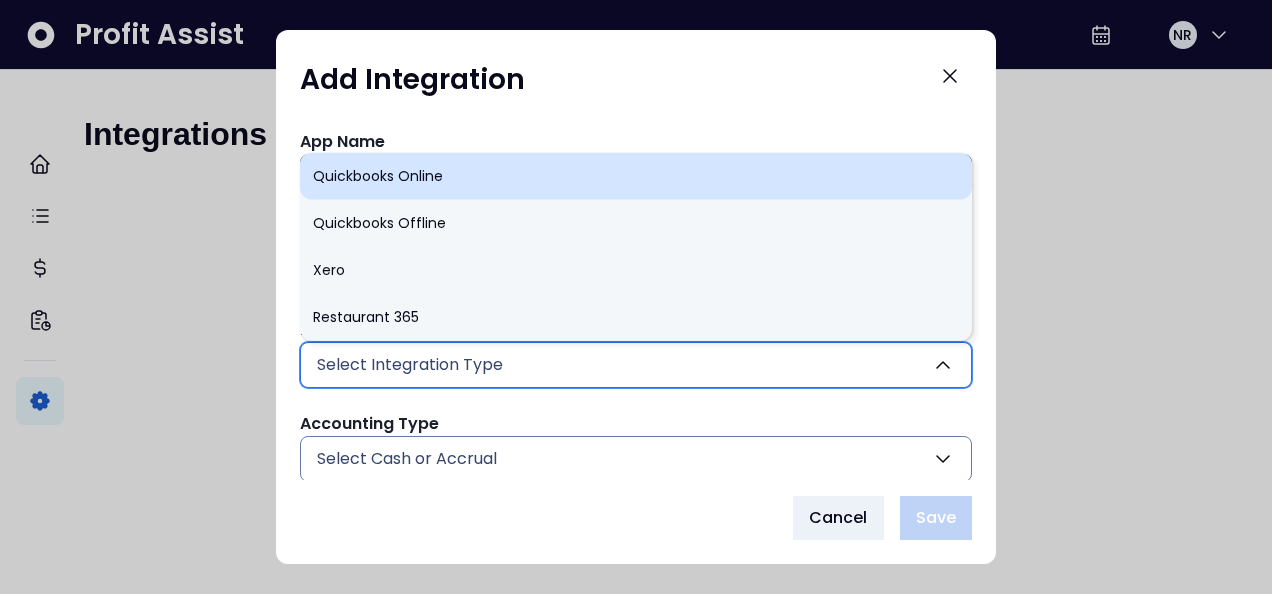 click on "Quickbooks Online" at bounding box center [636, 175] 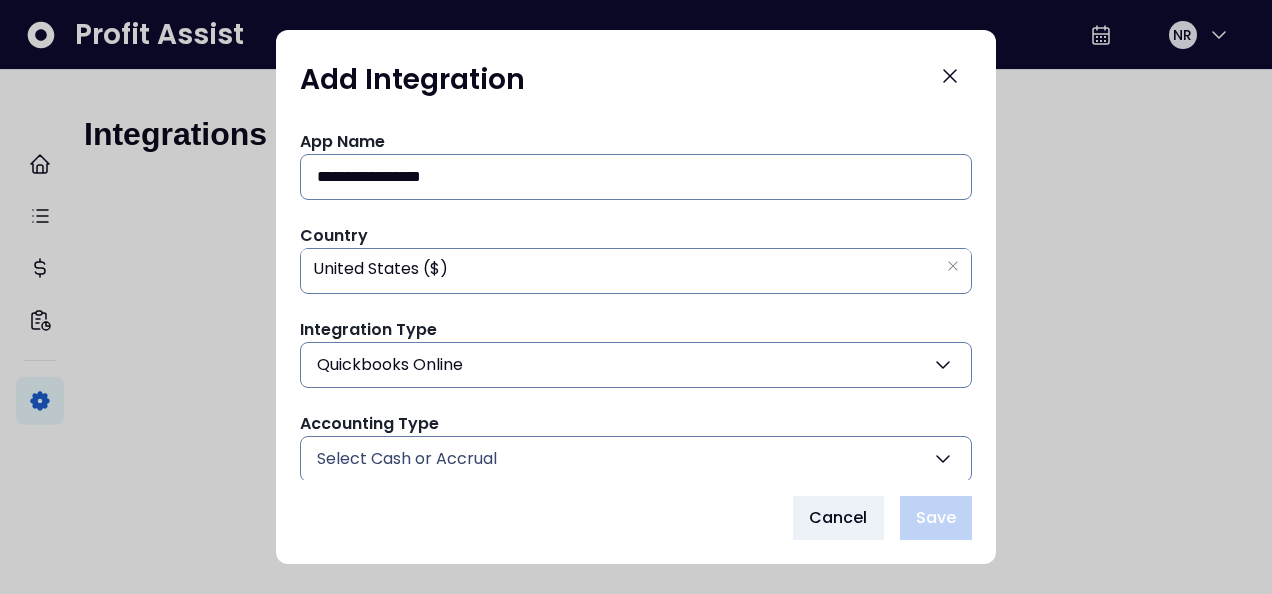 click on "Select Cash or Accrual" at bounding box center (636, 459) 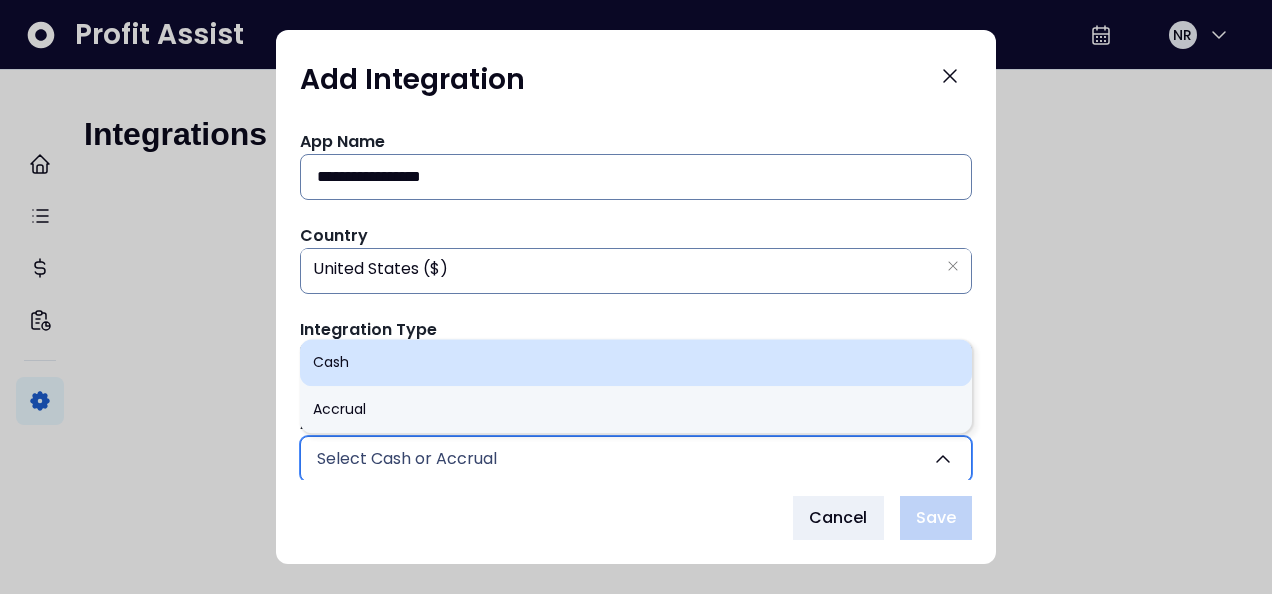 click on "Cash" at bounding box center (636, 362) 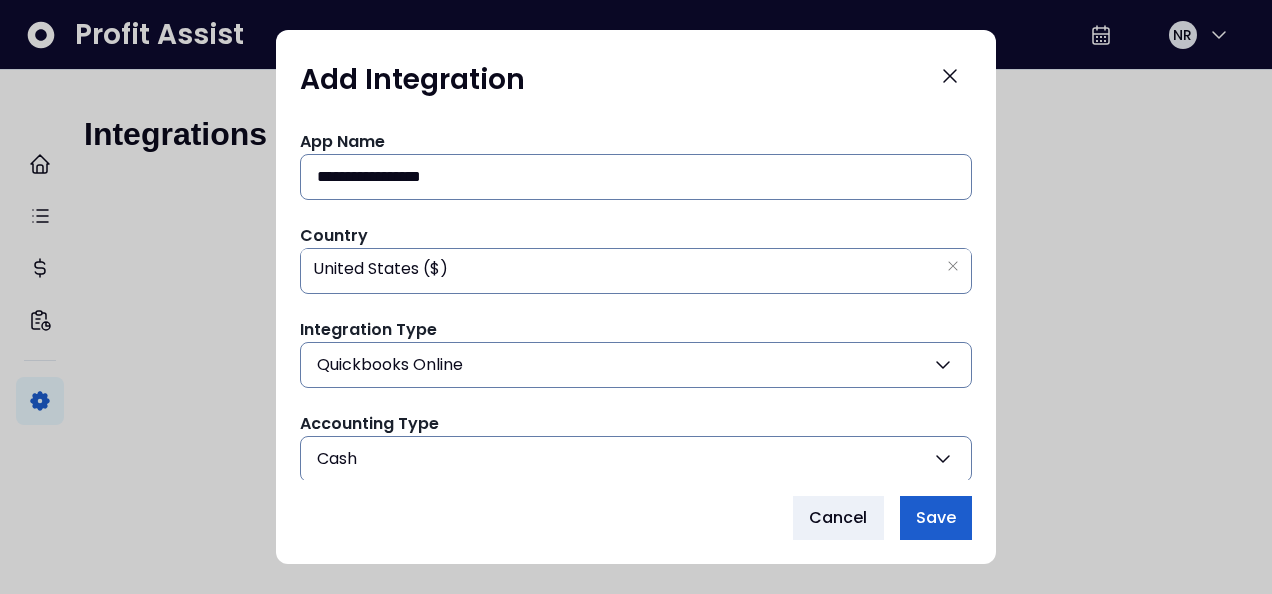 click on "Save" at bounding box center (936, 518) 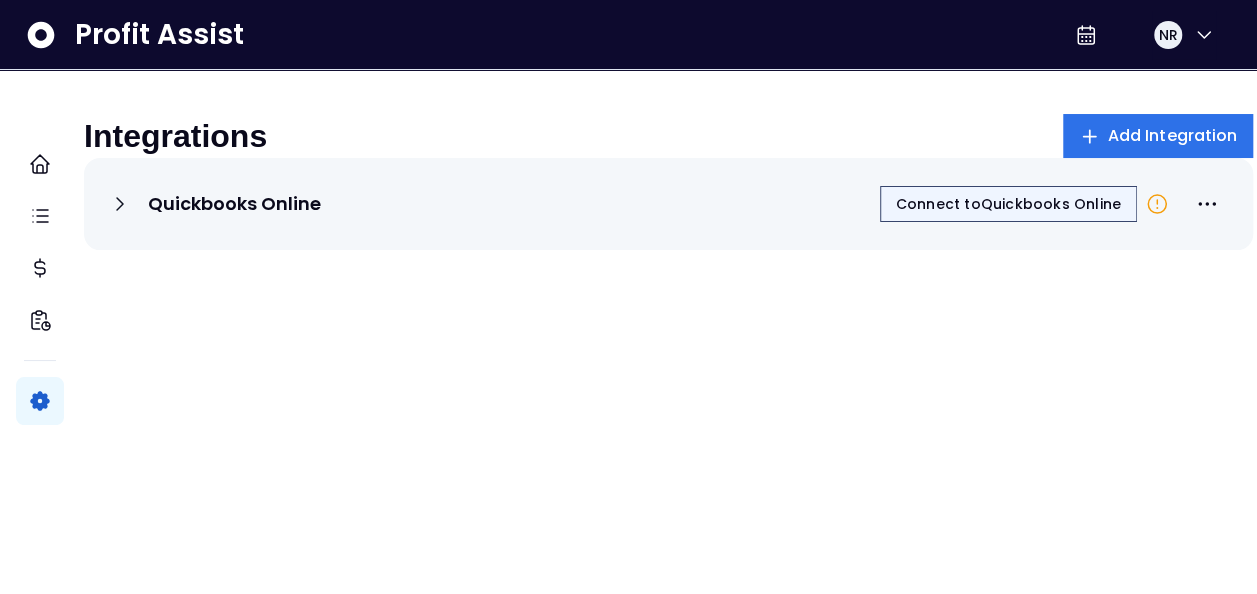 click on "Connect to  Quickbooks Online" at bounding box center (1008, 204) 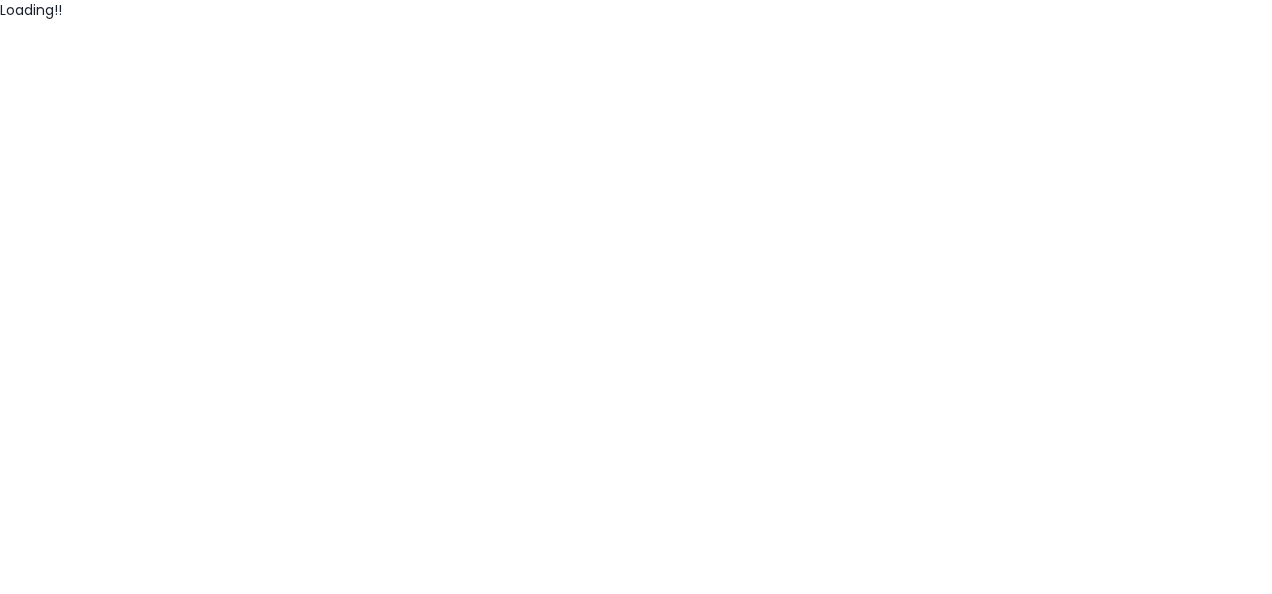 scroll, scrollTop: 0, scrollLeft: 0, axis: both 